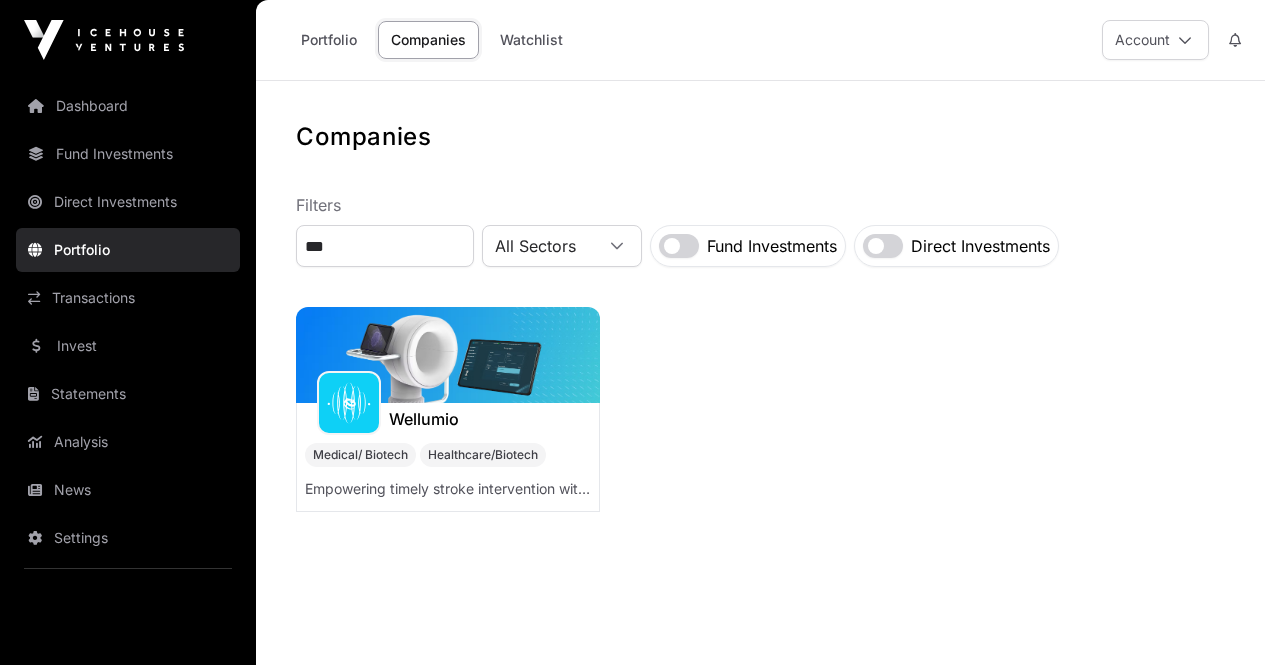 scroll, scrollTop: 0, scrollLeft: 0, axis: both 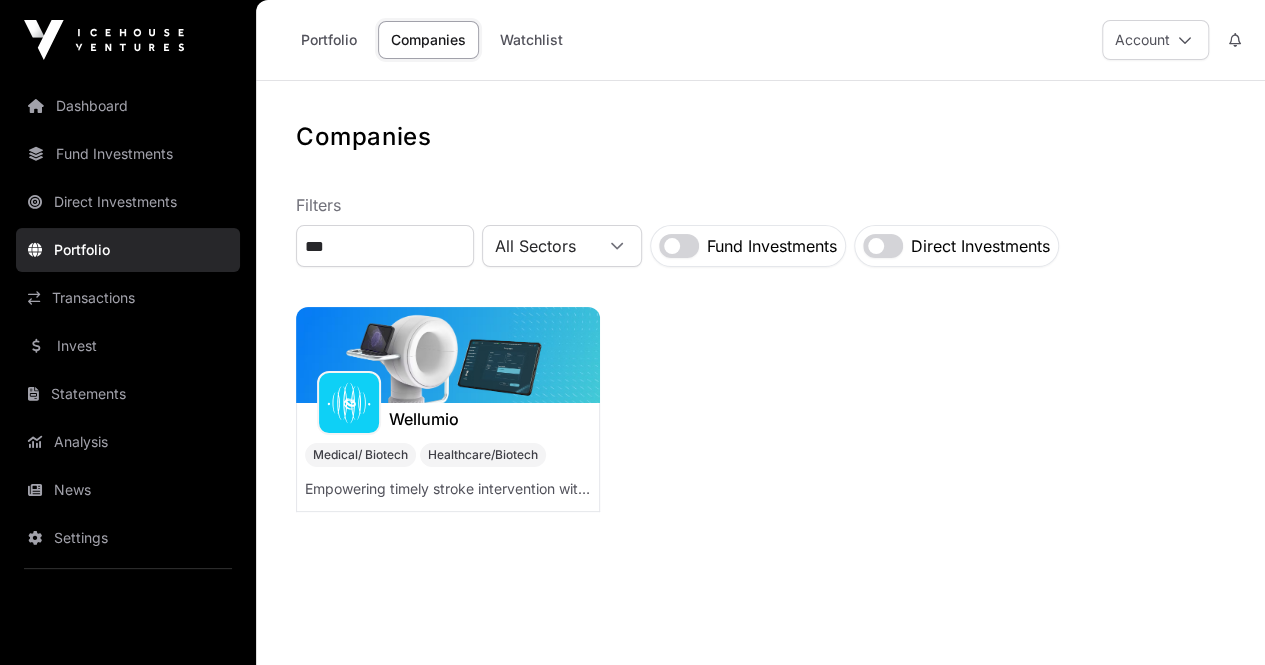click on "Dashboard" 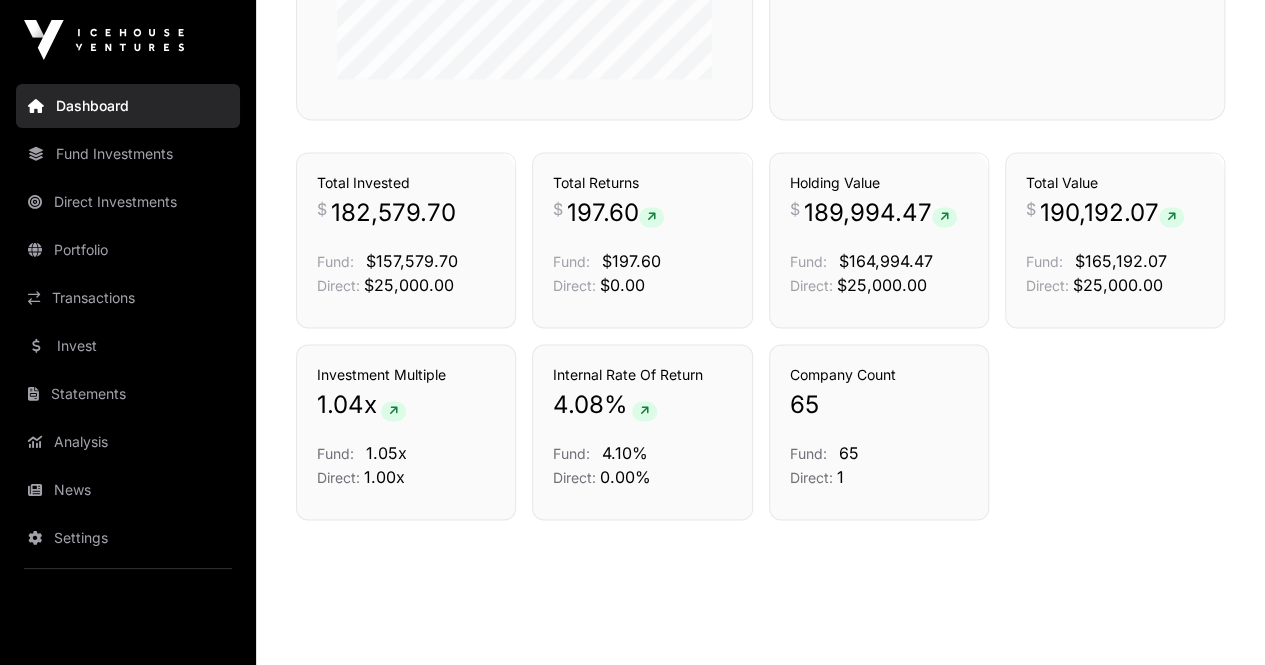 scroll, scrollTop: 1382, scrollLeft: 0, axis: vertical 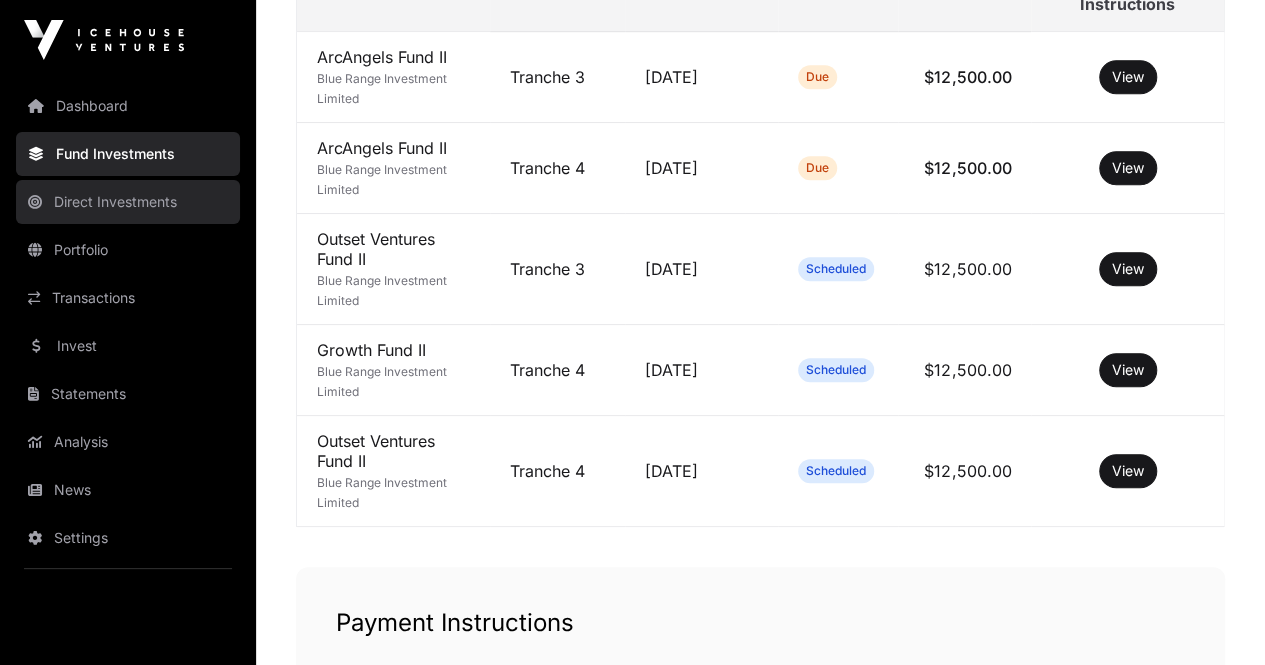 click on "Direct Investments" 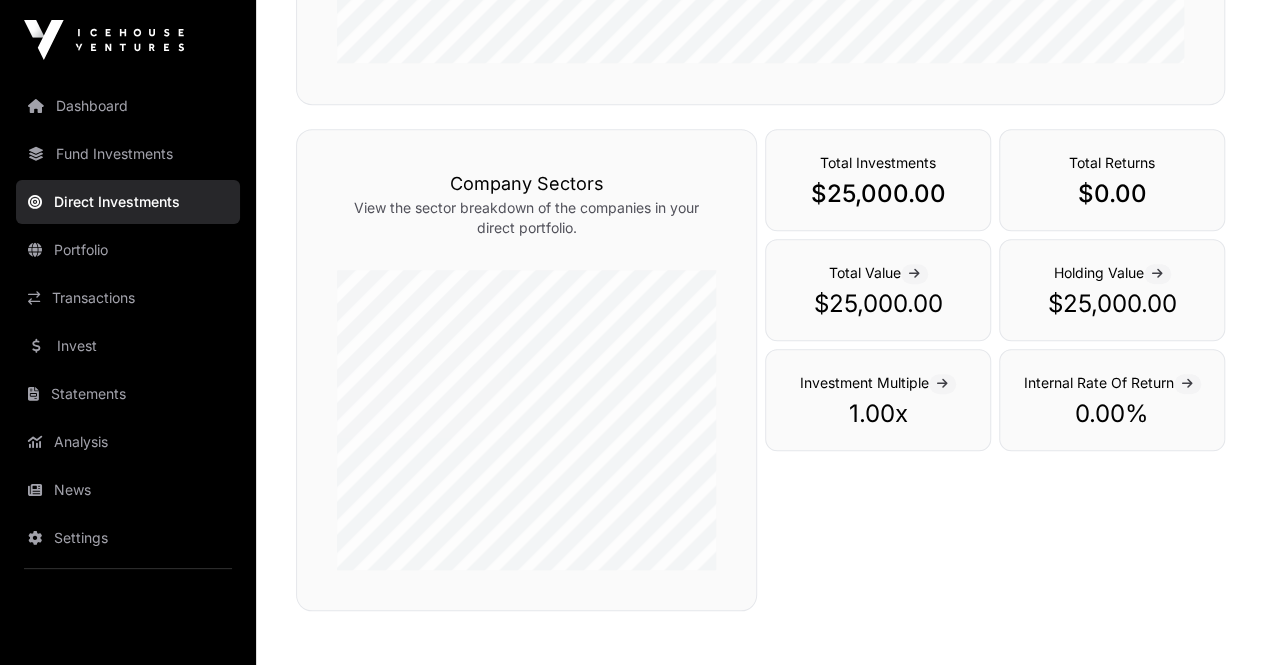 scroll, scrollTop: 0, scrollLeft: 0, axis: both 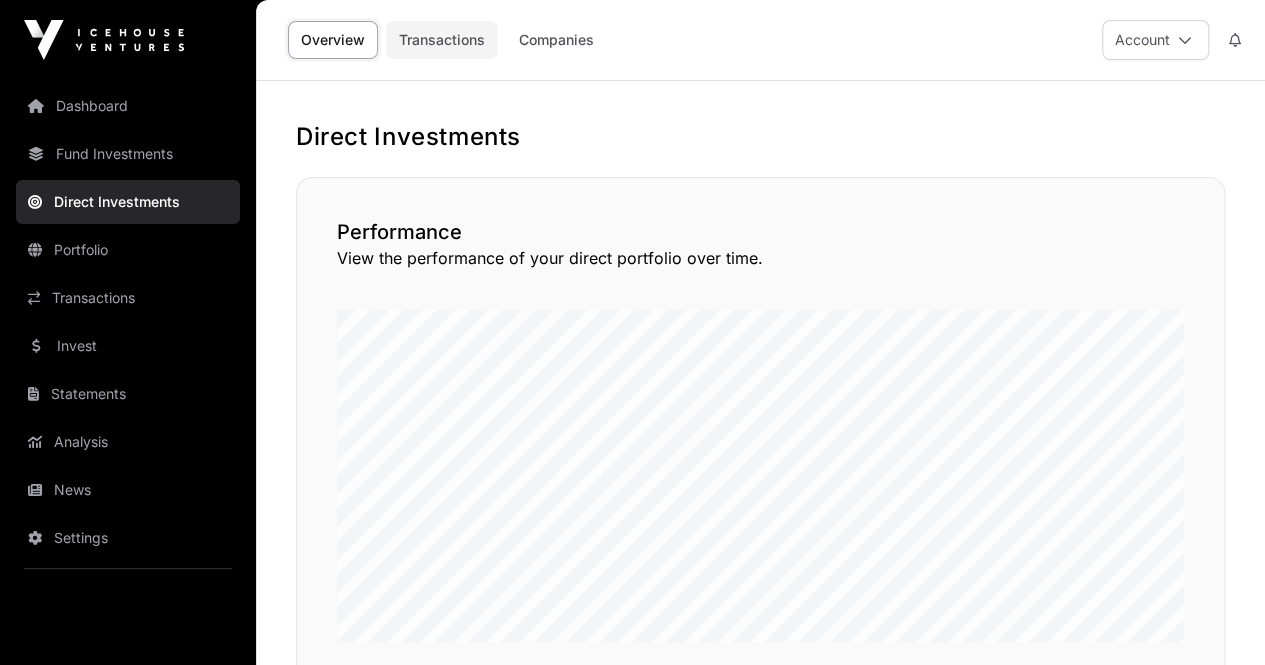 click on "Transactions" 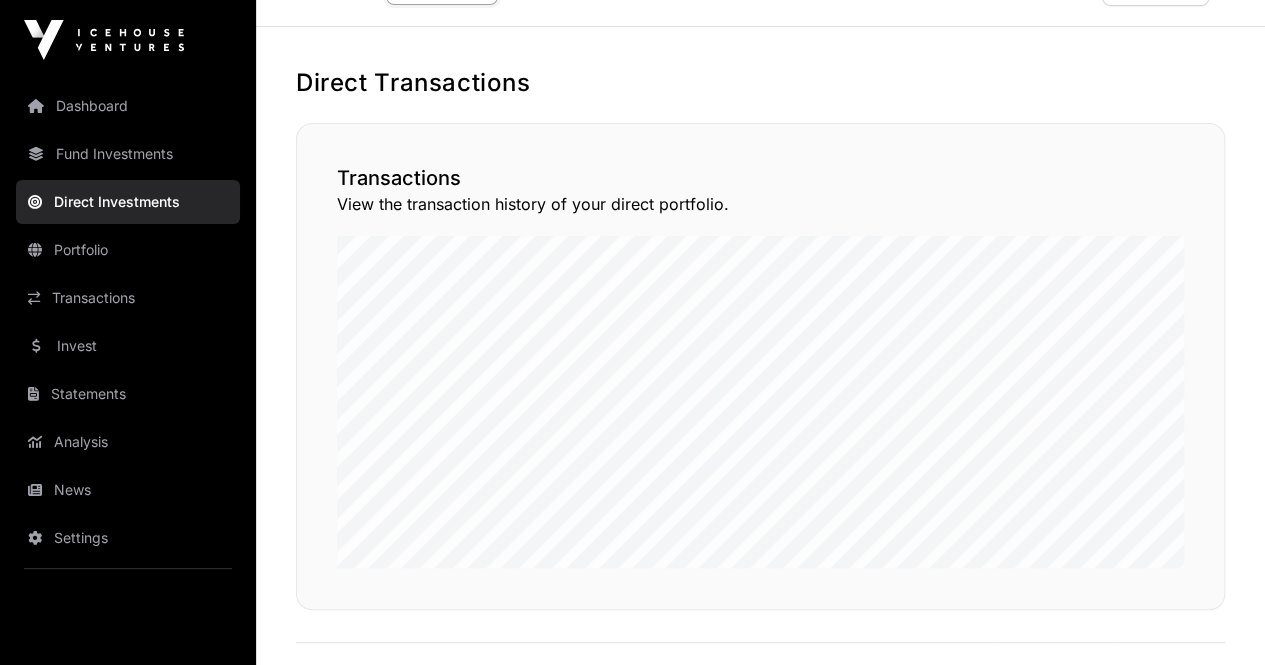 scroll, scrollTop: 0, scrollLeft: 0, axis: both 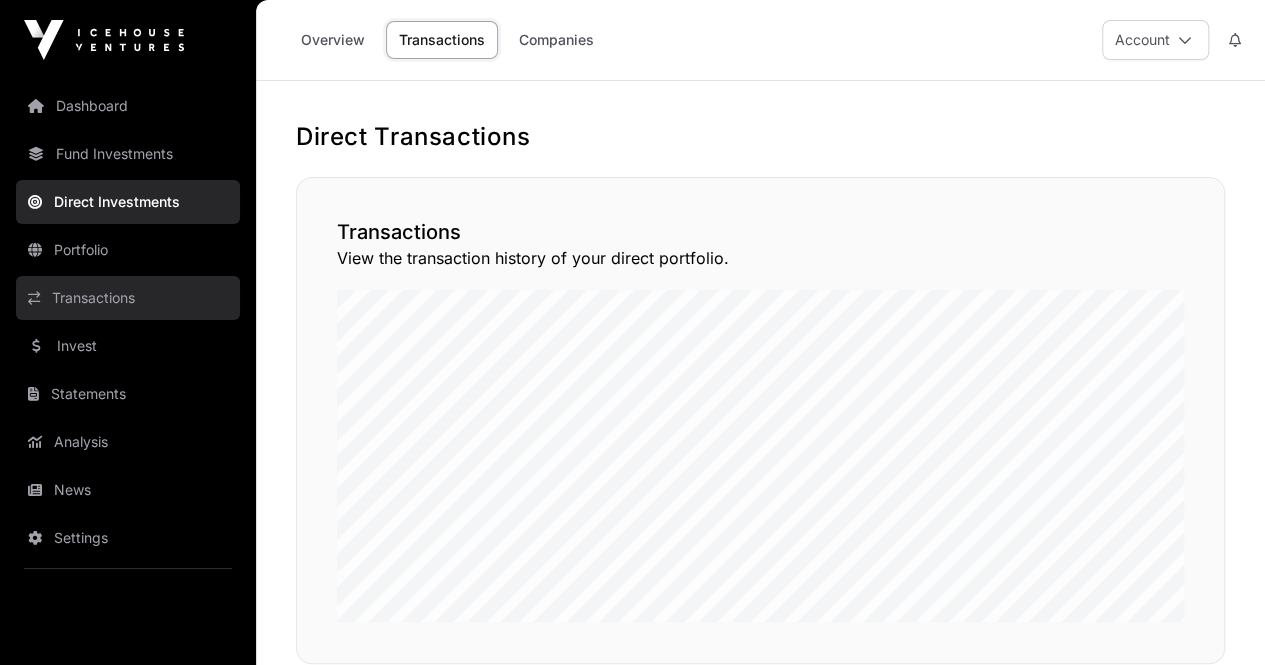 click on "Transactions" 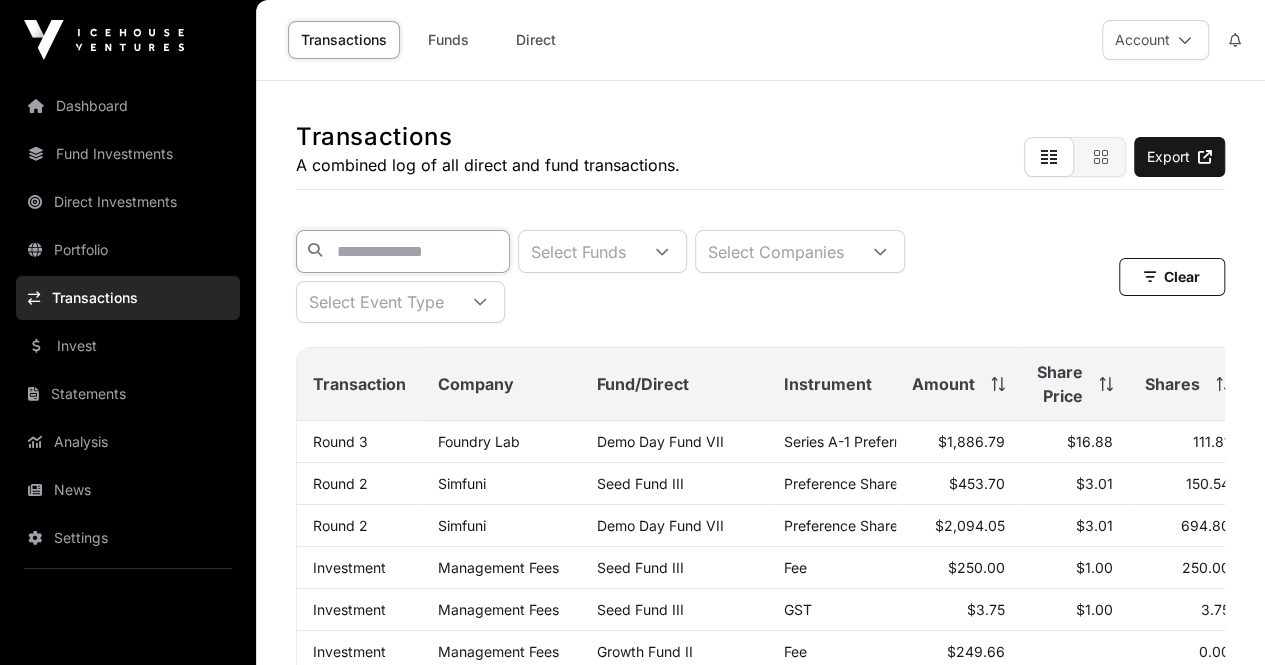 click 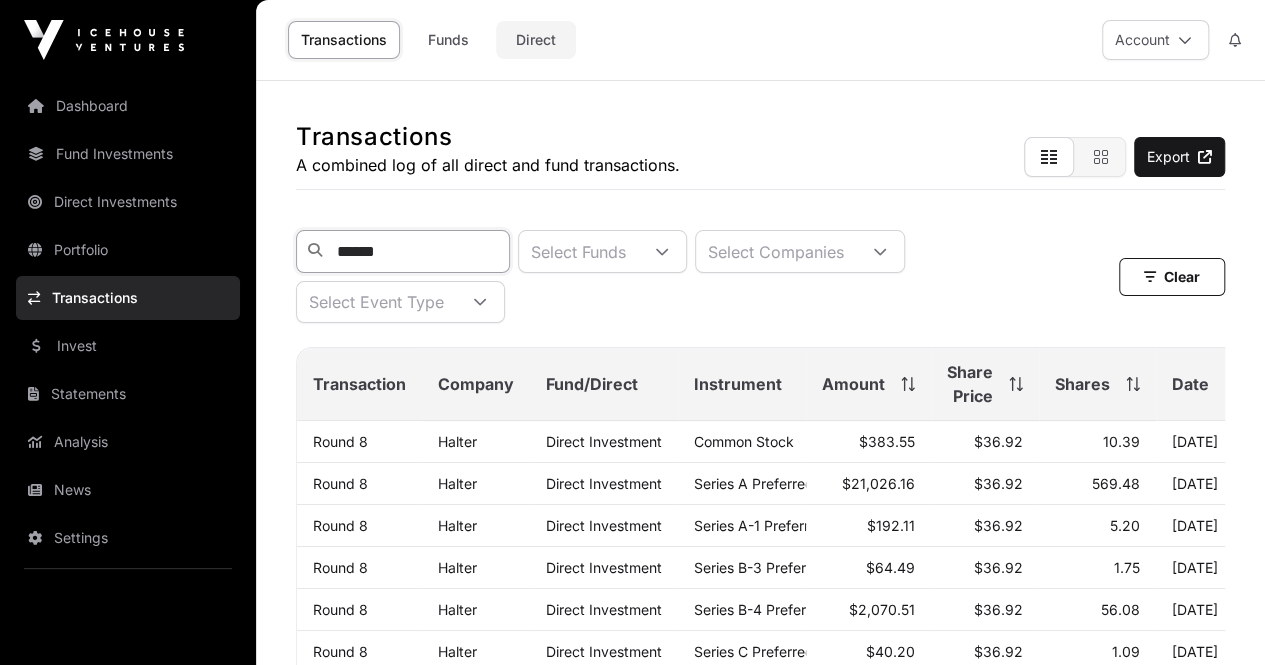 type on "******" 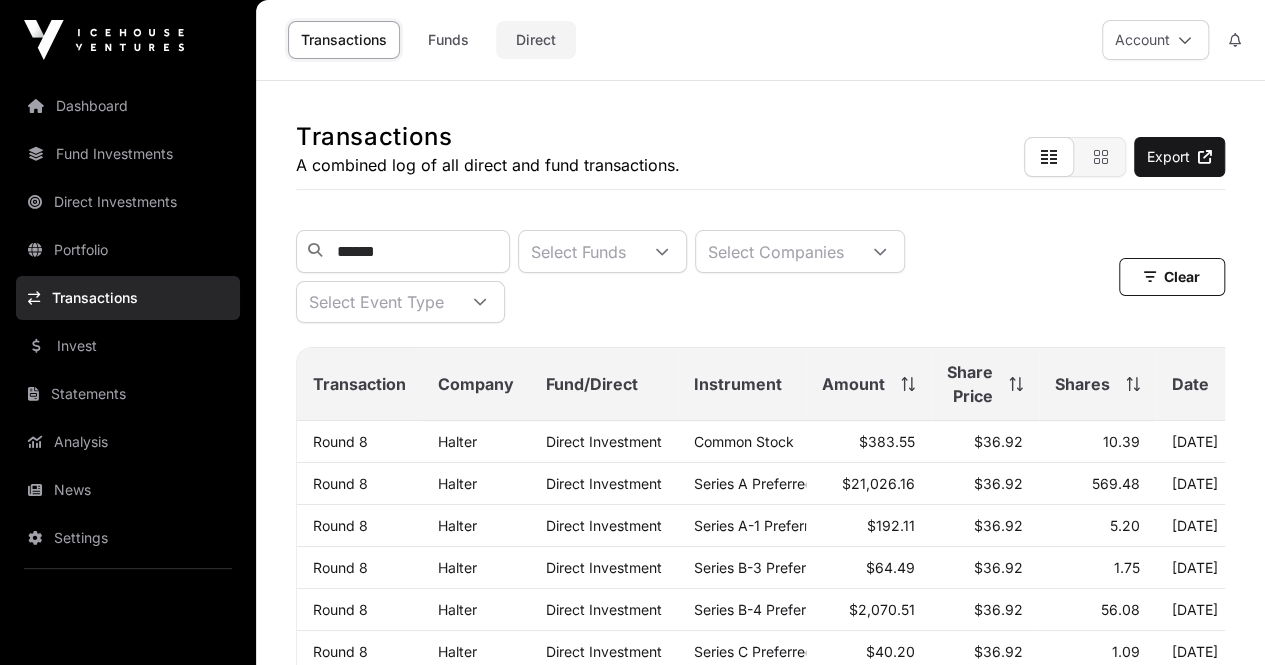 click on "Direct" 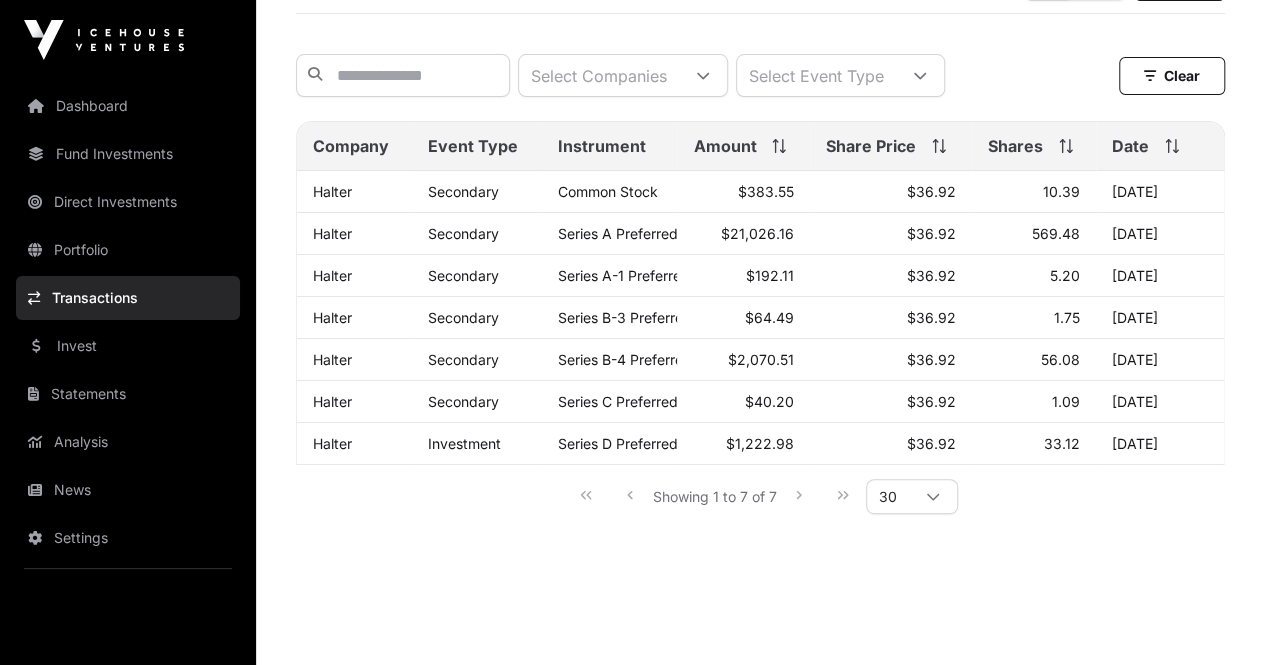 scroll, scrollTop: 212, scrollLeft: 0, axis: vertical 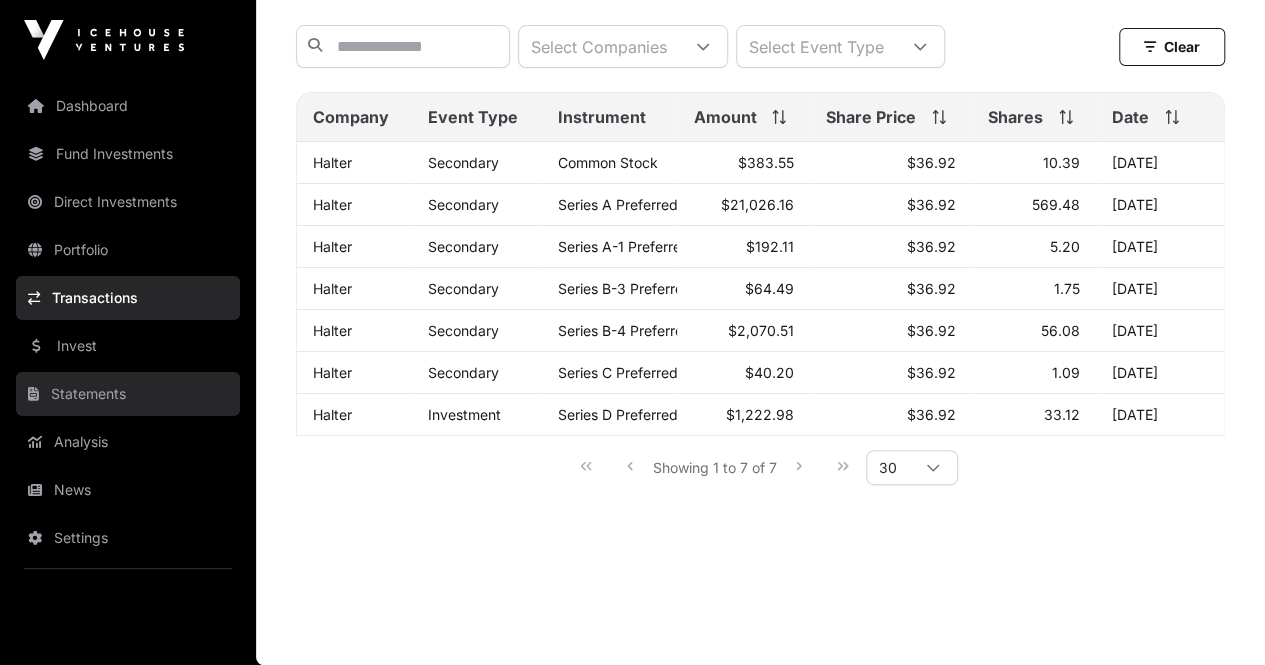 click on "Statements" 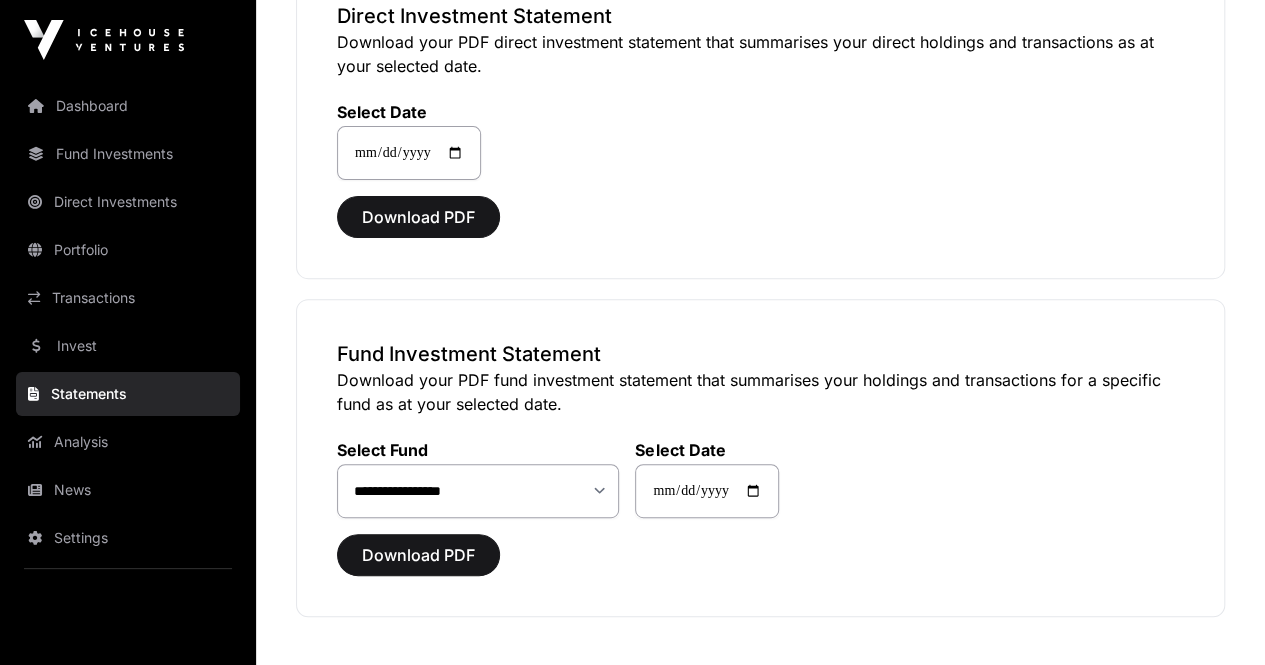 scroll, scrollTop: 0, scrollLeft: 0, axis: both 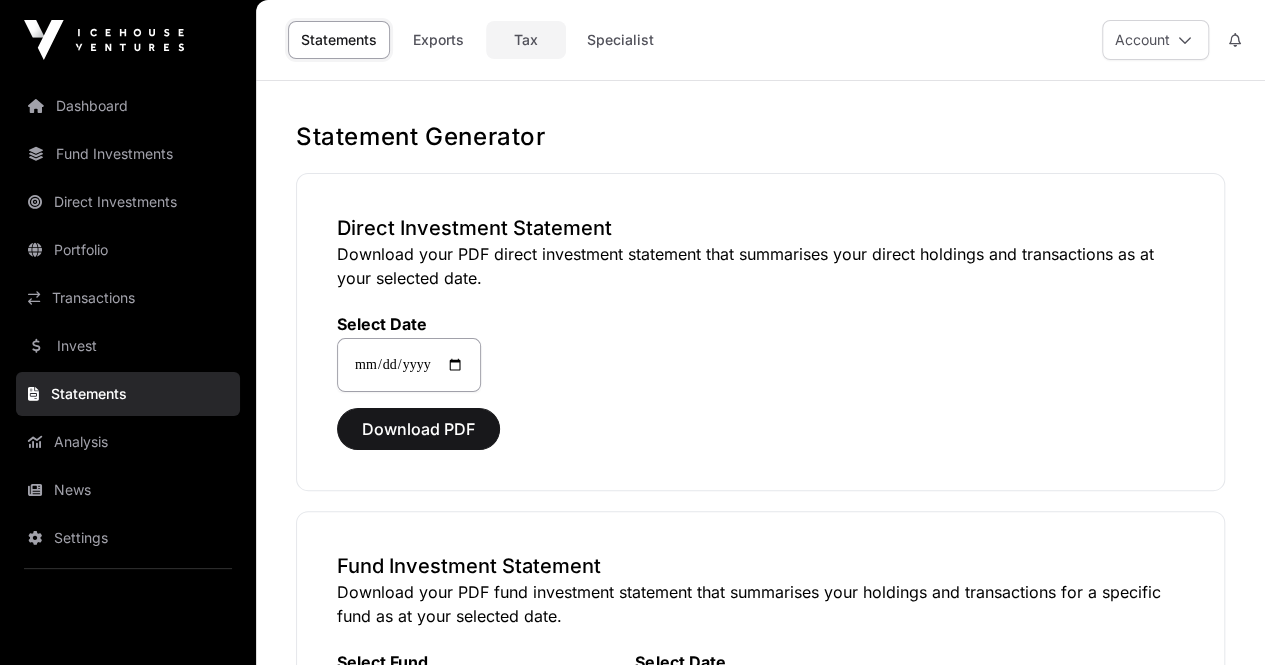 click on "Tax" 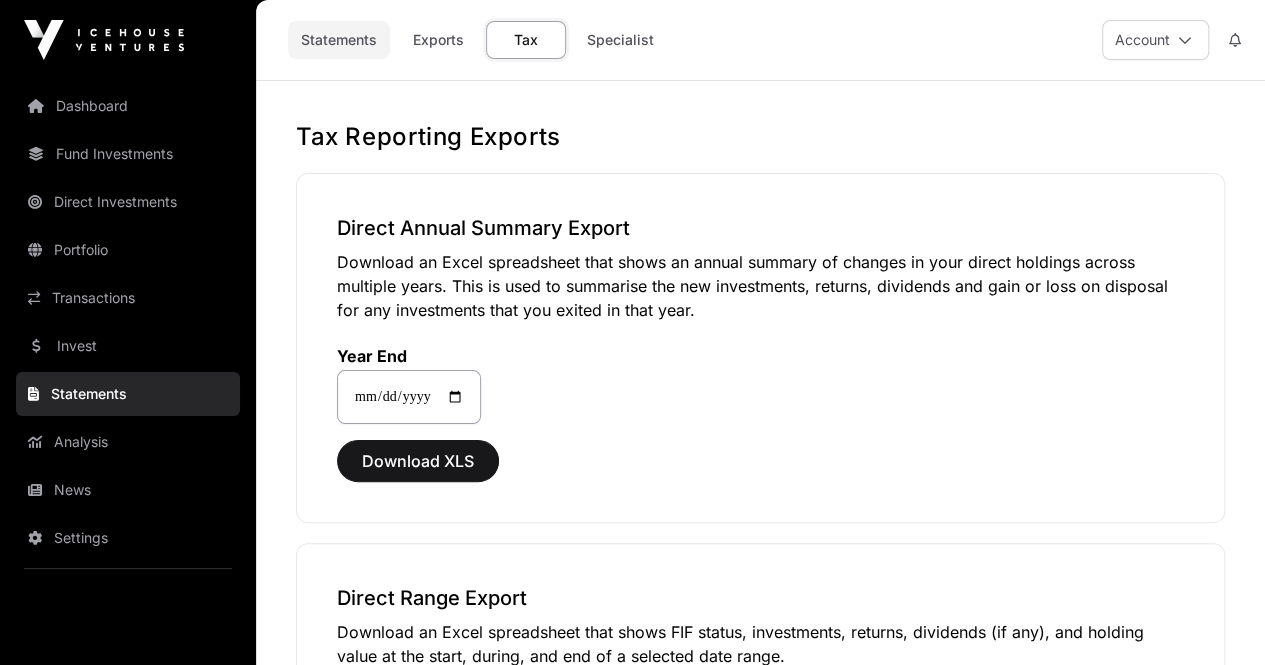 click on "Statements" 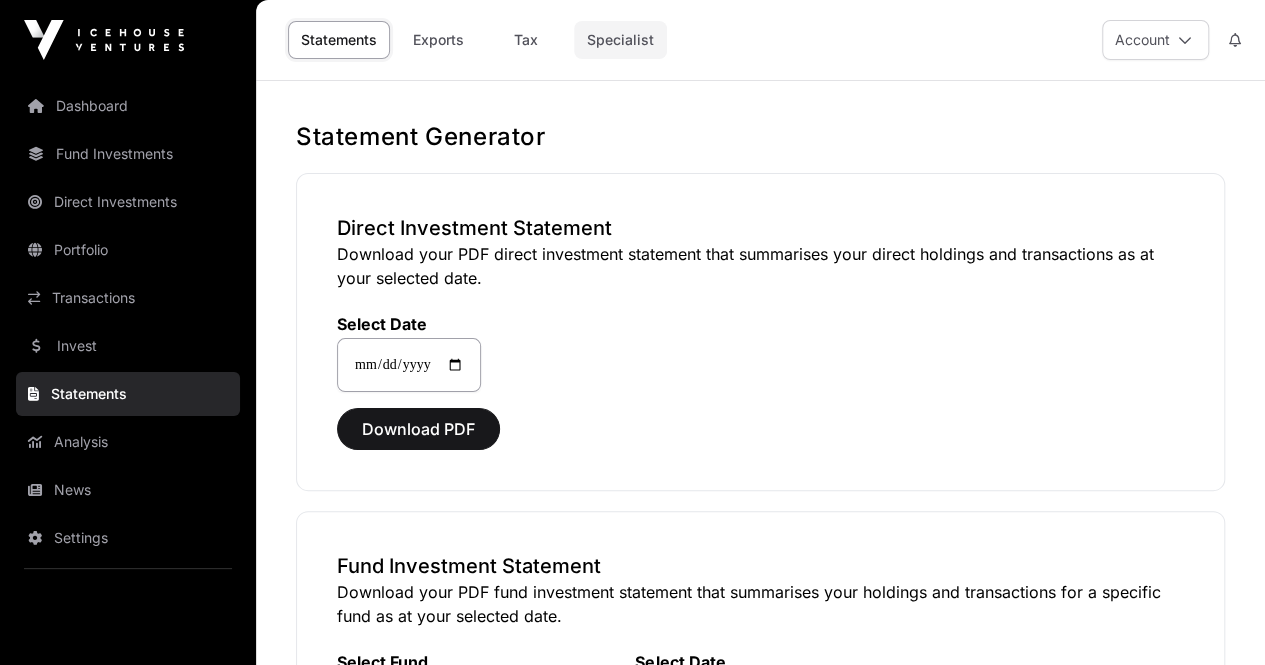 click on "Specialist" 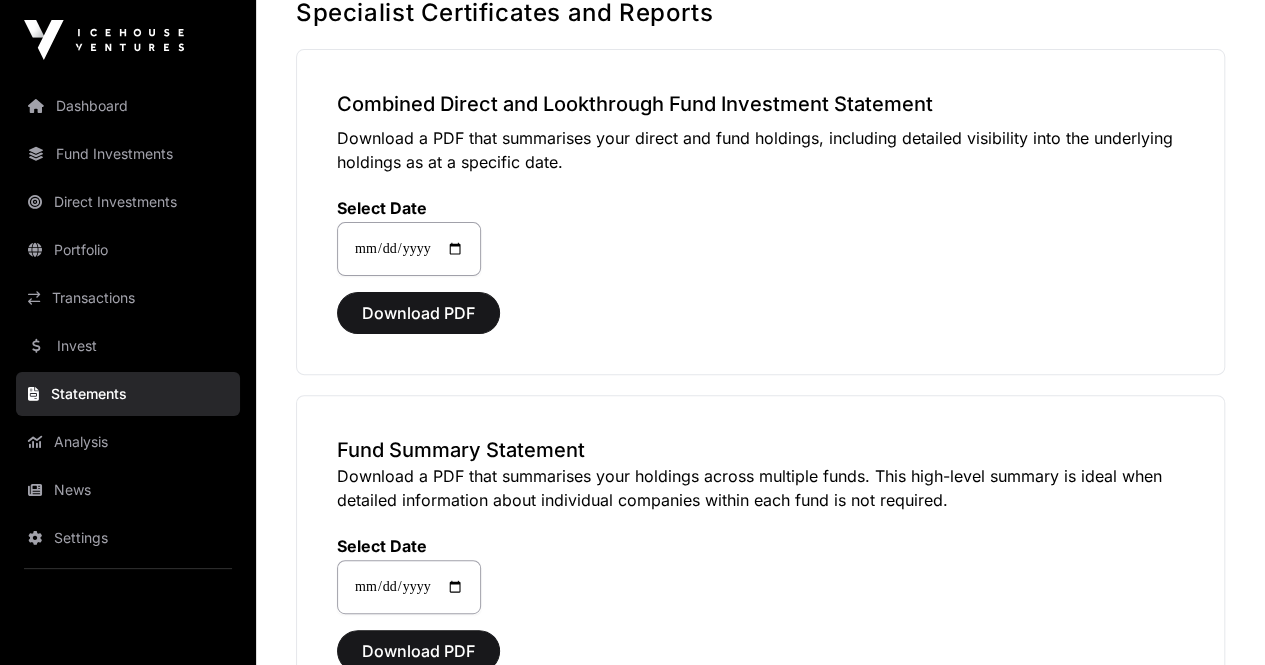 scroll, scrollTop: 0, scrollLeft: 0, axis: both 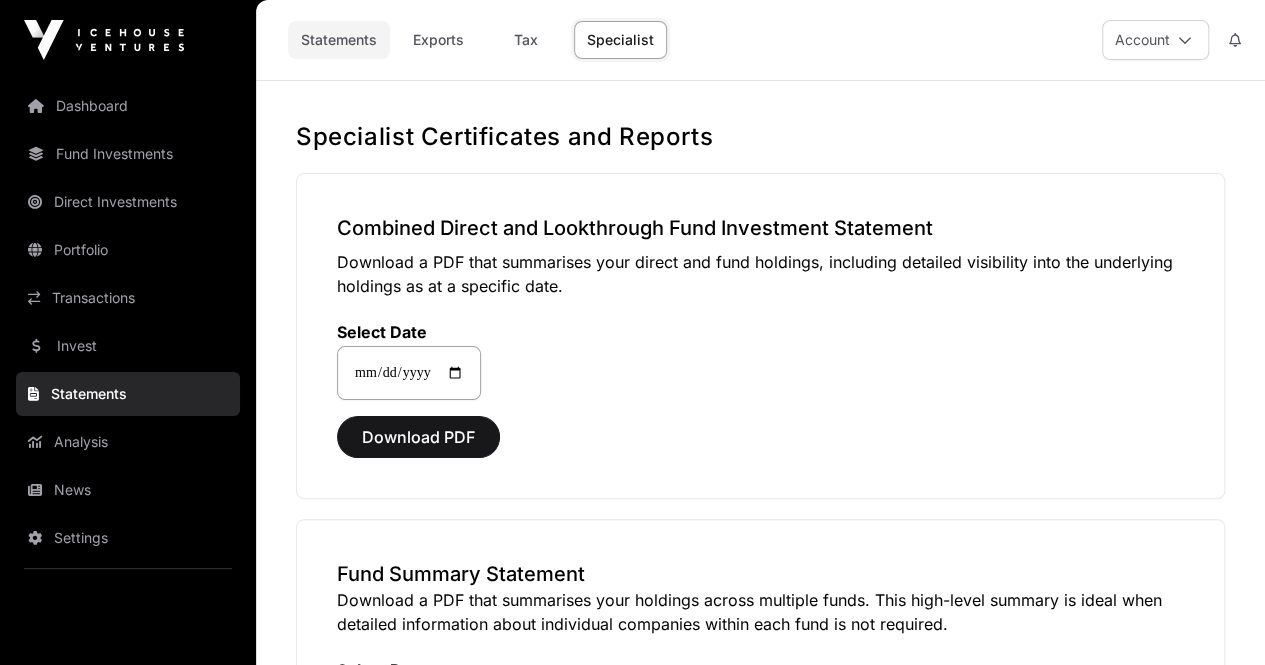 click on "Statements" 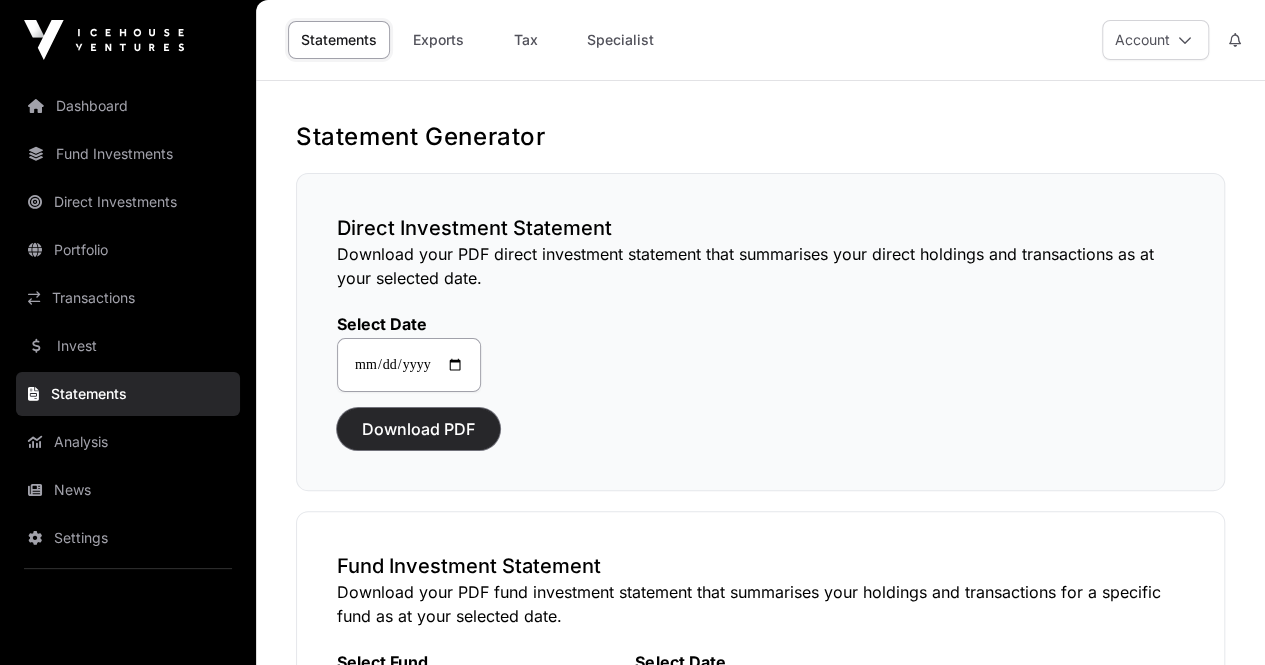 click on "Download PDF" 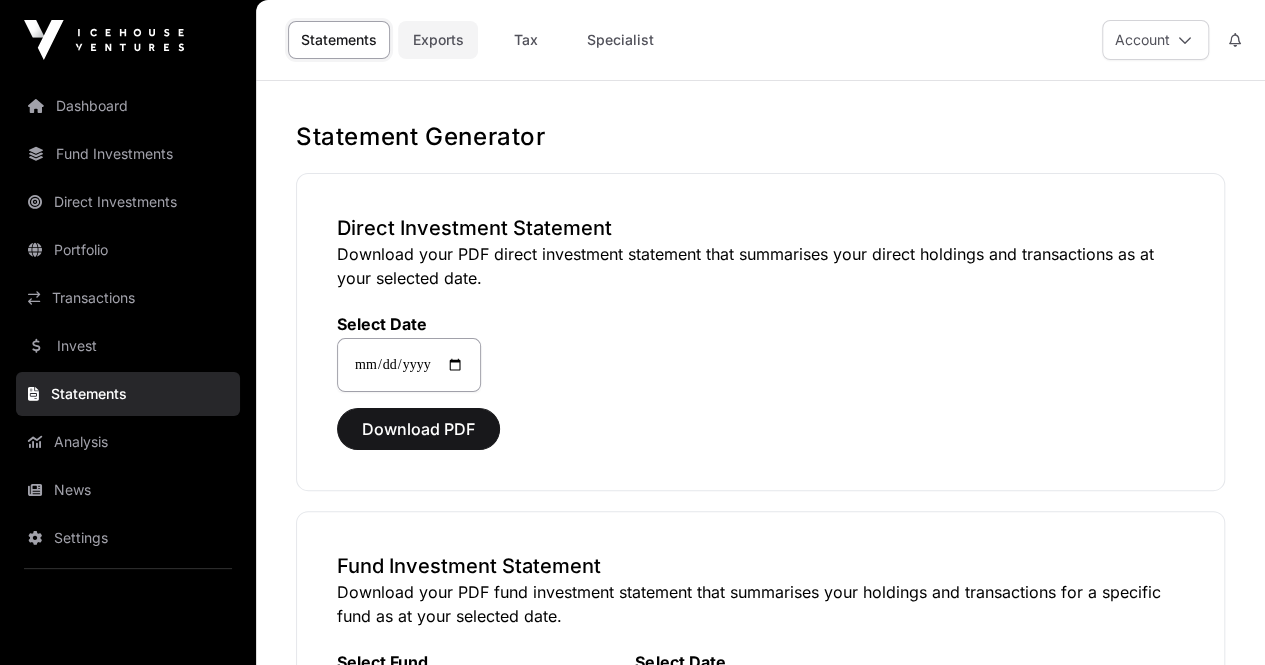 click on "Exports" 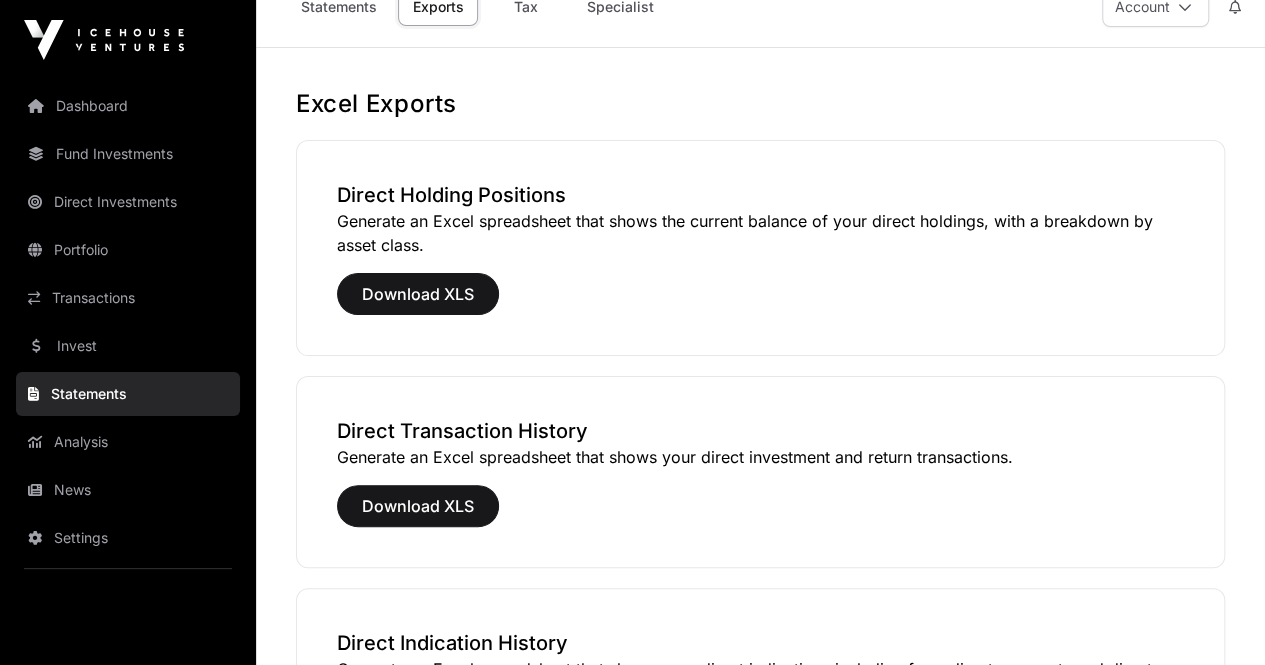 scroll, scrollTop: 0, scrollLeft: 0, axis: both 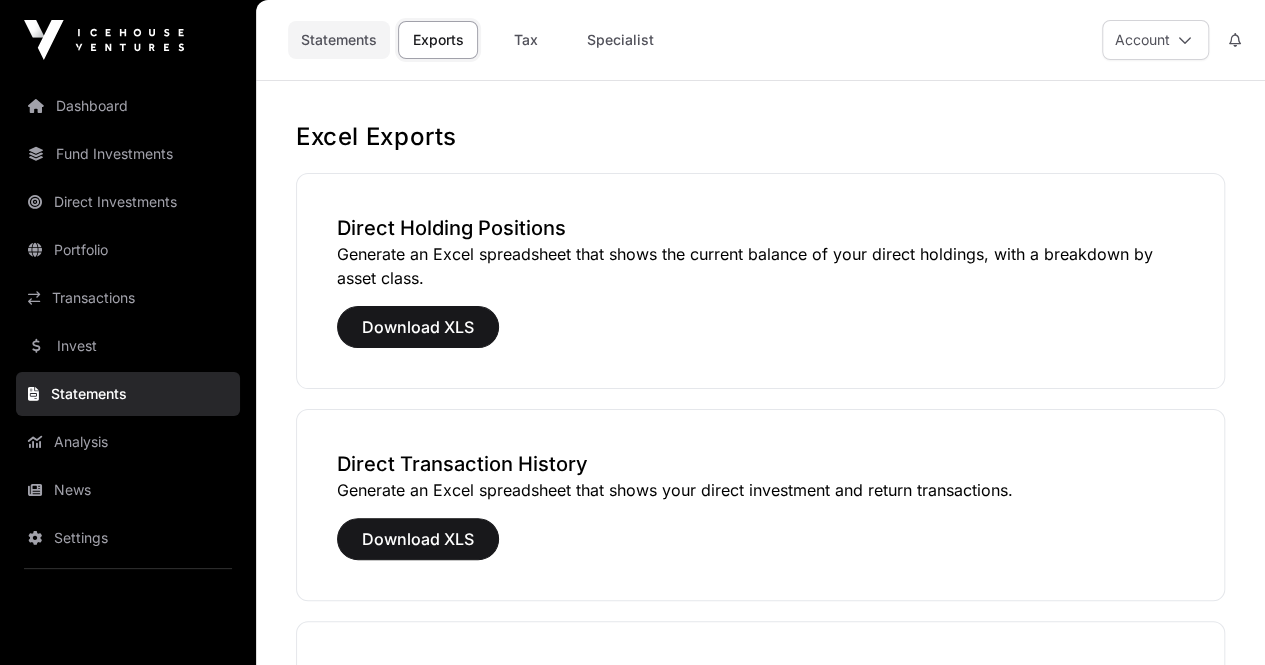 click on "Statements" 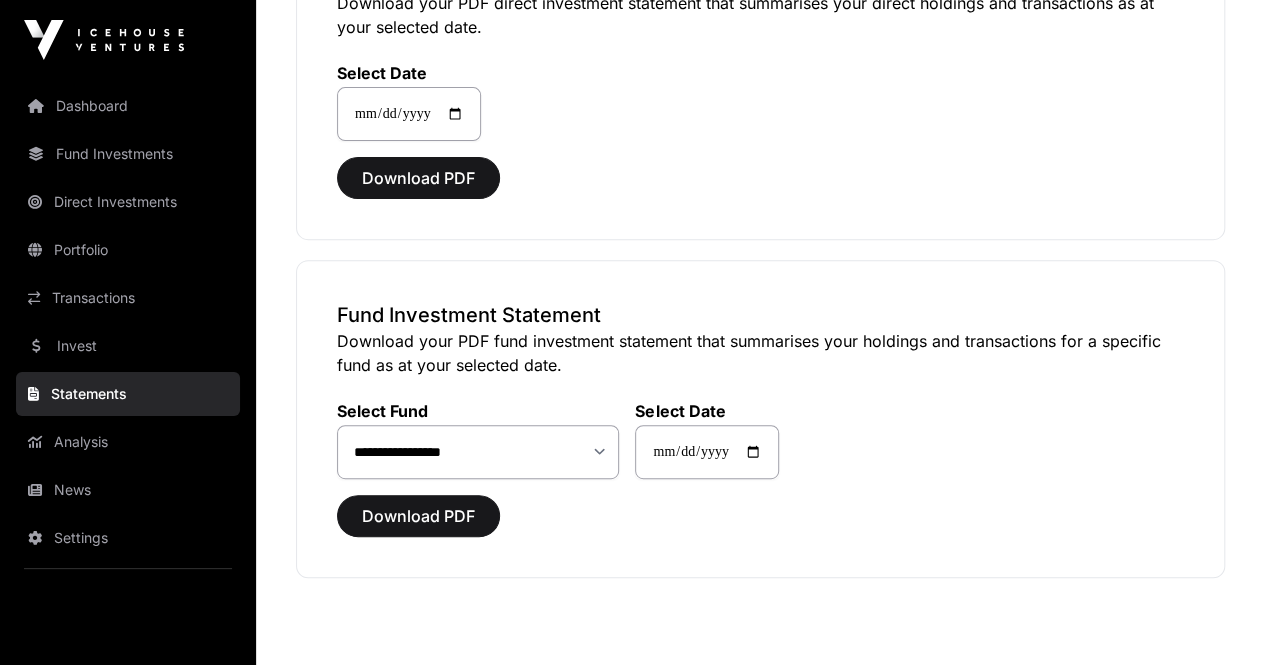 scroll, scrollTop: 260, scrollLeft: 0, axis: vertical 